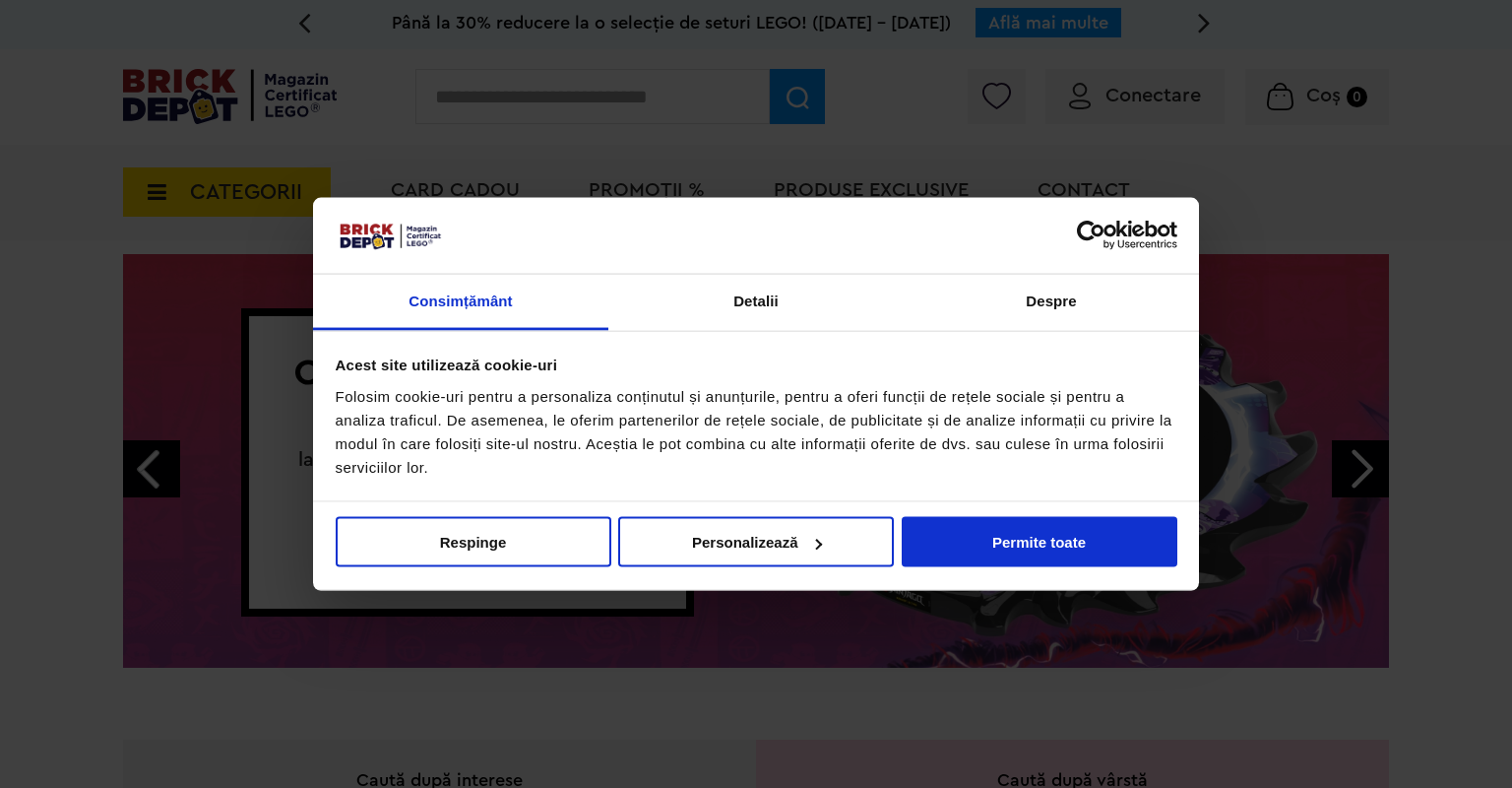 scroll, scrollTop: 0, scrollLeft: 0, axis: both 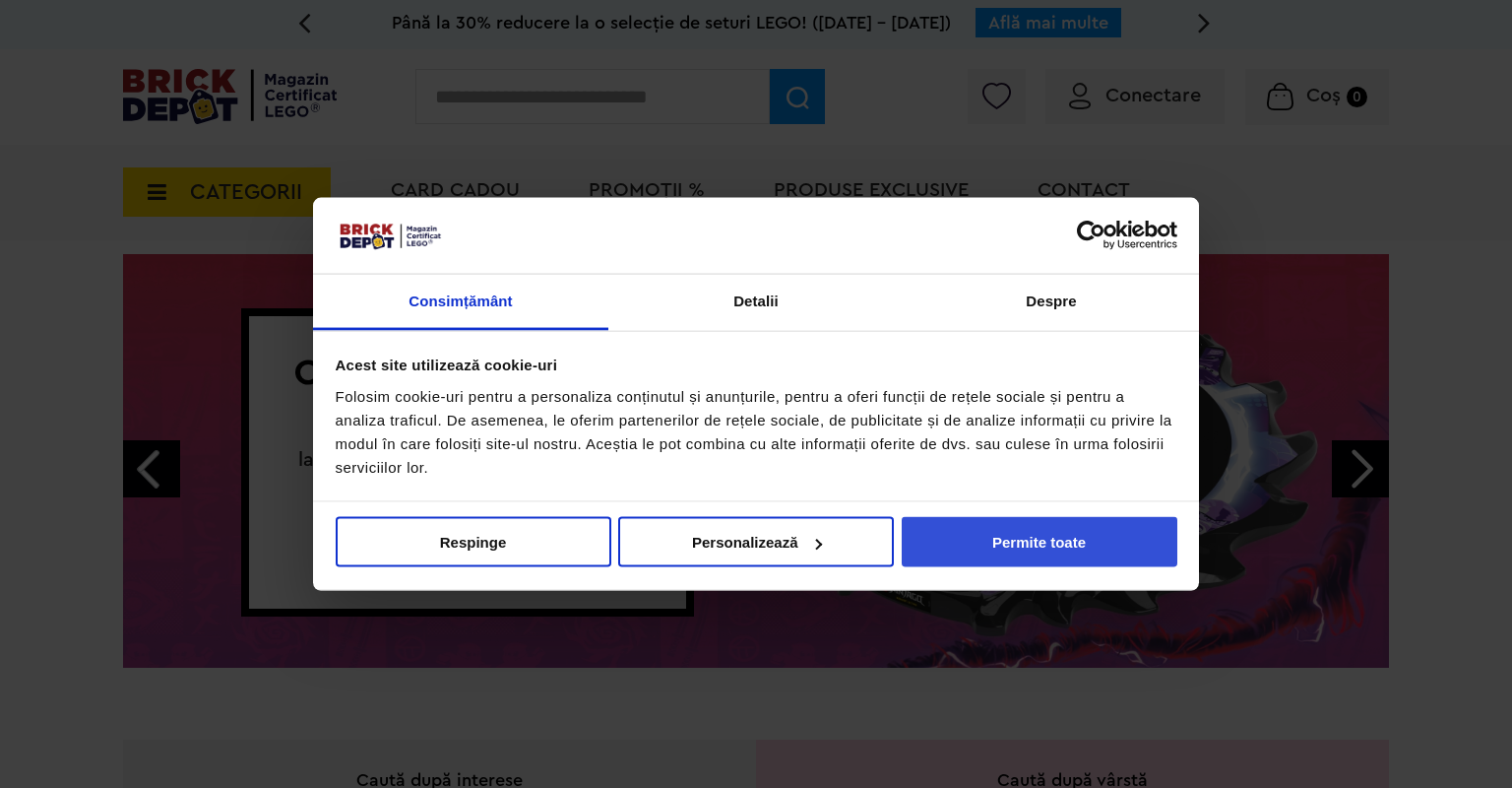 click on "Permite toate" at bounding box center (1040, 542) 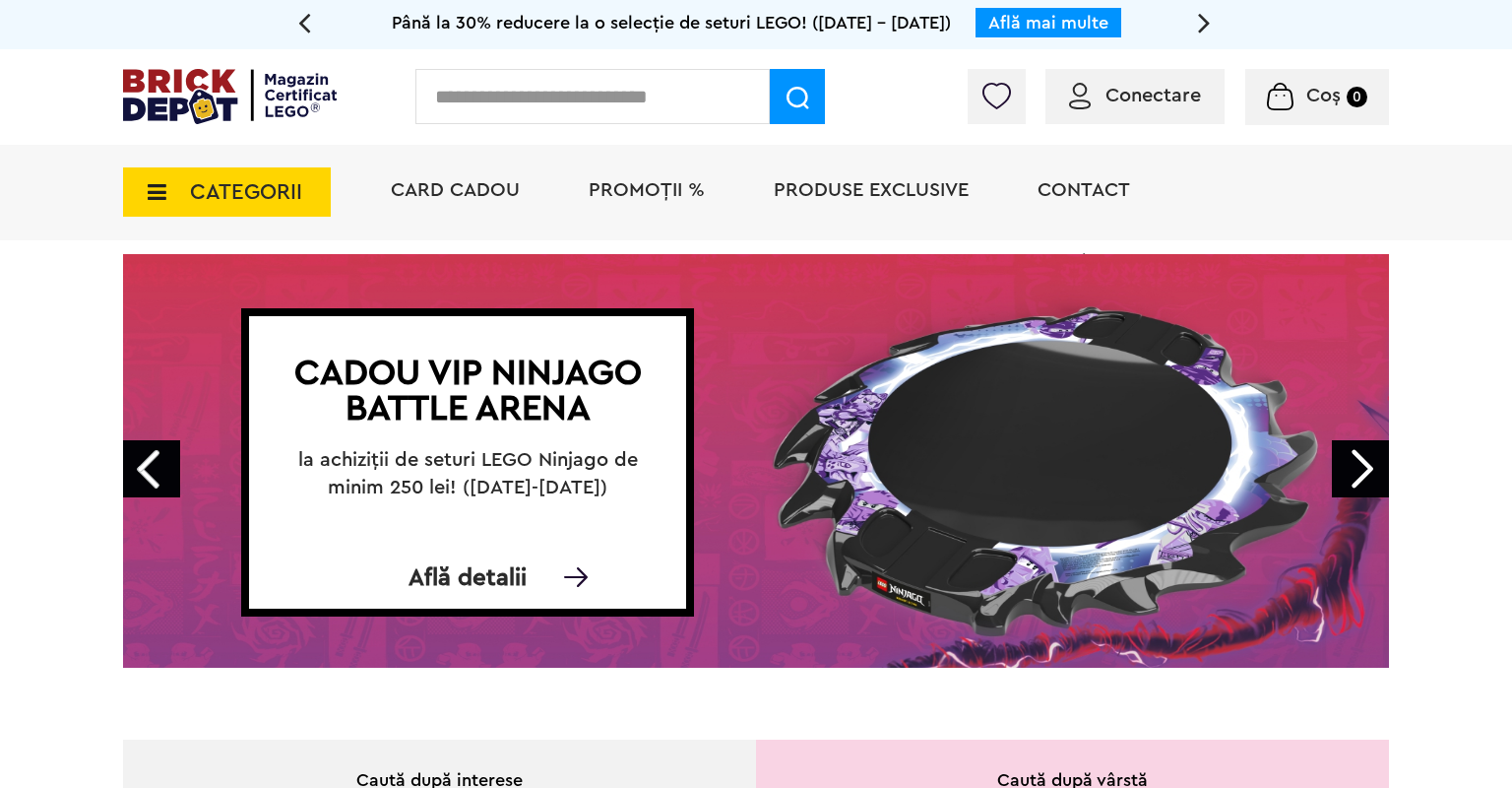 click on "CATEGORII" at bounding box center [226, 192] 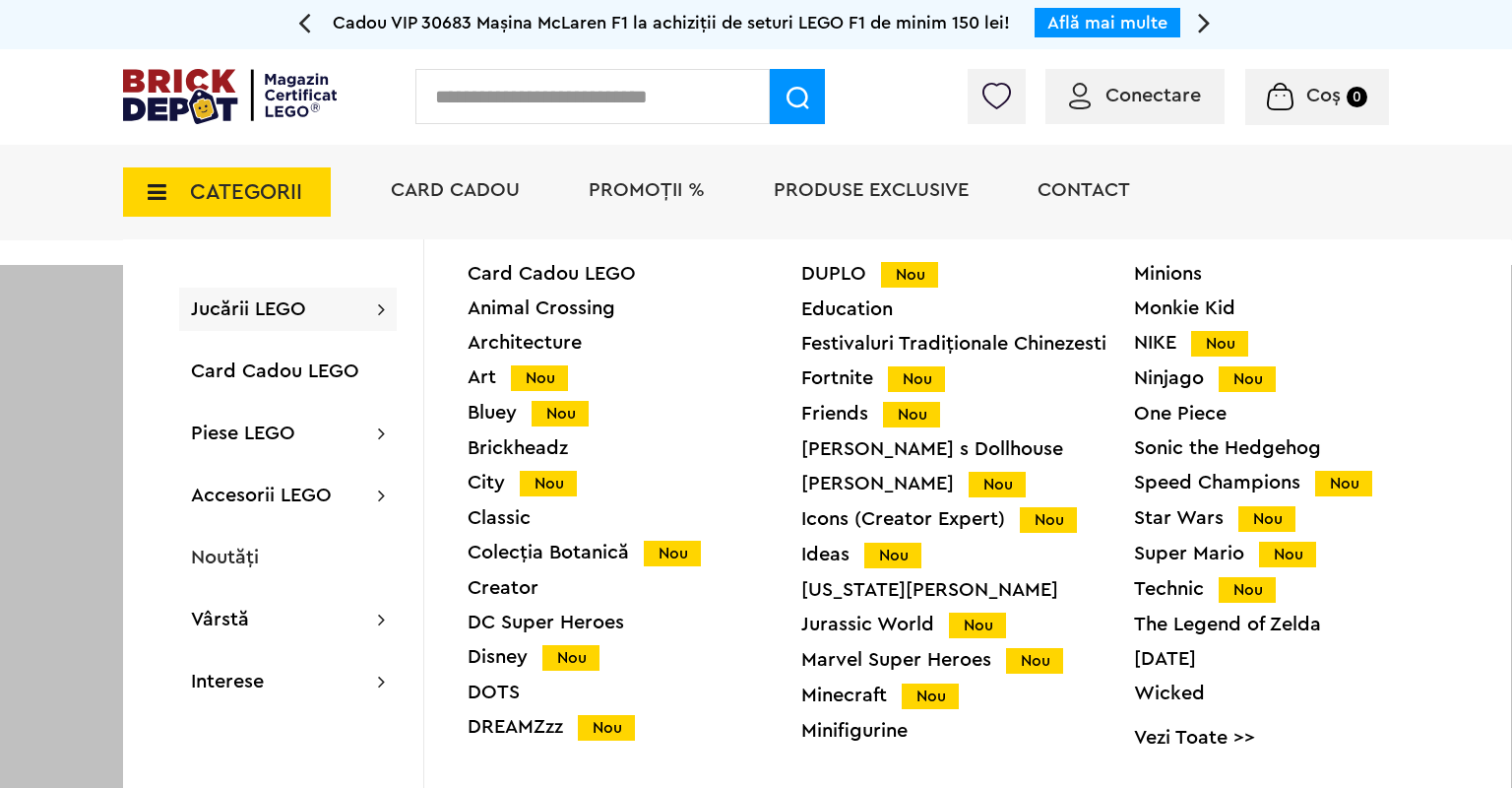 click on "Jucării LEGO
Card Cadou LEGO Animal Crossing Architecture Art Nou Bluey Nou Brickheadz City Nou Classic Colecția Botanică Nou Creator DC Super Heroes Disney Nou DOTS DREAMZzz Nou DUPLO Nou Education Festivaluri Tradiţionale Chinezesti Fortnite Nou Friends Nou Gabby s Dollhouse Harry Potter Nou Icons (Creator Expert) Nou Ideas Nou Indiana Jones Jurassic World Nou Marvel Super Heroes Nou Minecraft Nou Minifigurine Minions Monkie Kid NIKE Nou Ninjago Nou One Piece Sonic the Hedgehog Speed Champions Nou Star Wars Nou Super Mario Nou Technic Nou The Legend of Zelda Wednesday Wicked Vezi Toate >>" at bounding box center [287, 309] 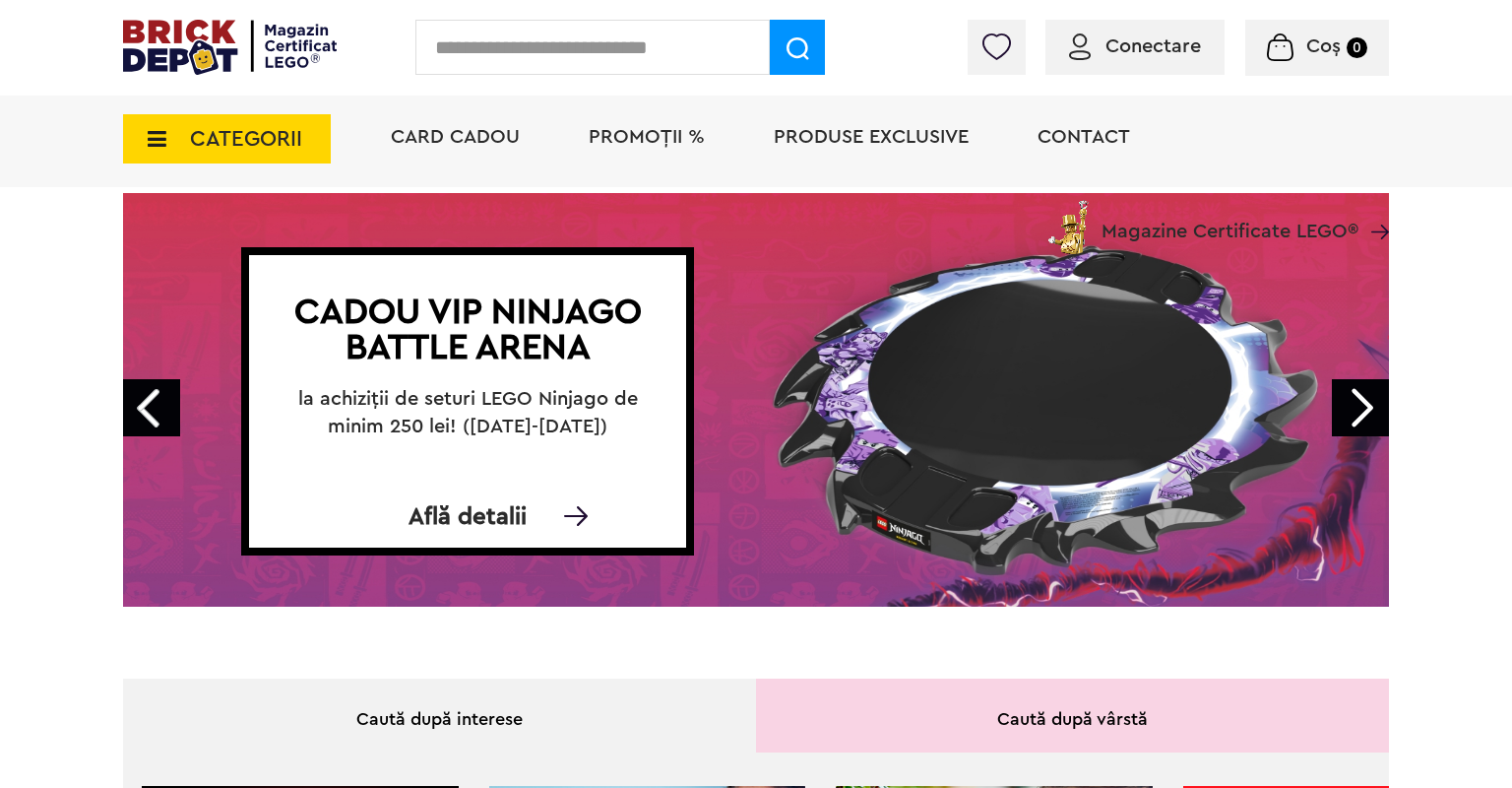 scroll, scrollTop: 638, scrollLeft: 0, axis: vertical 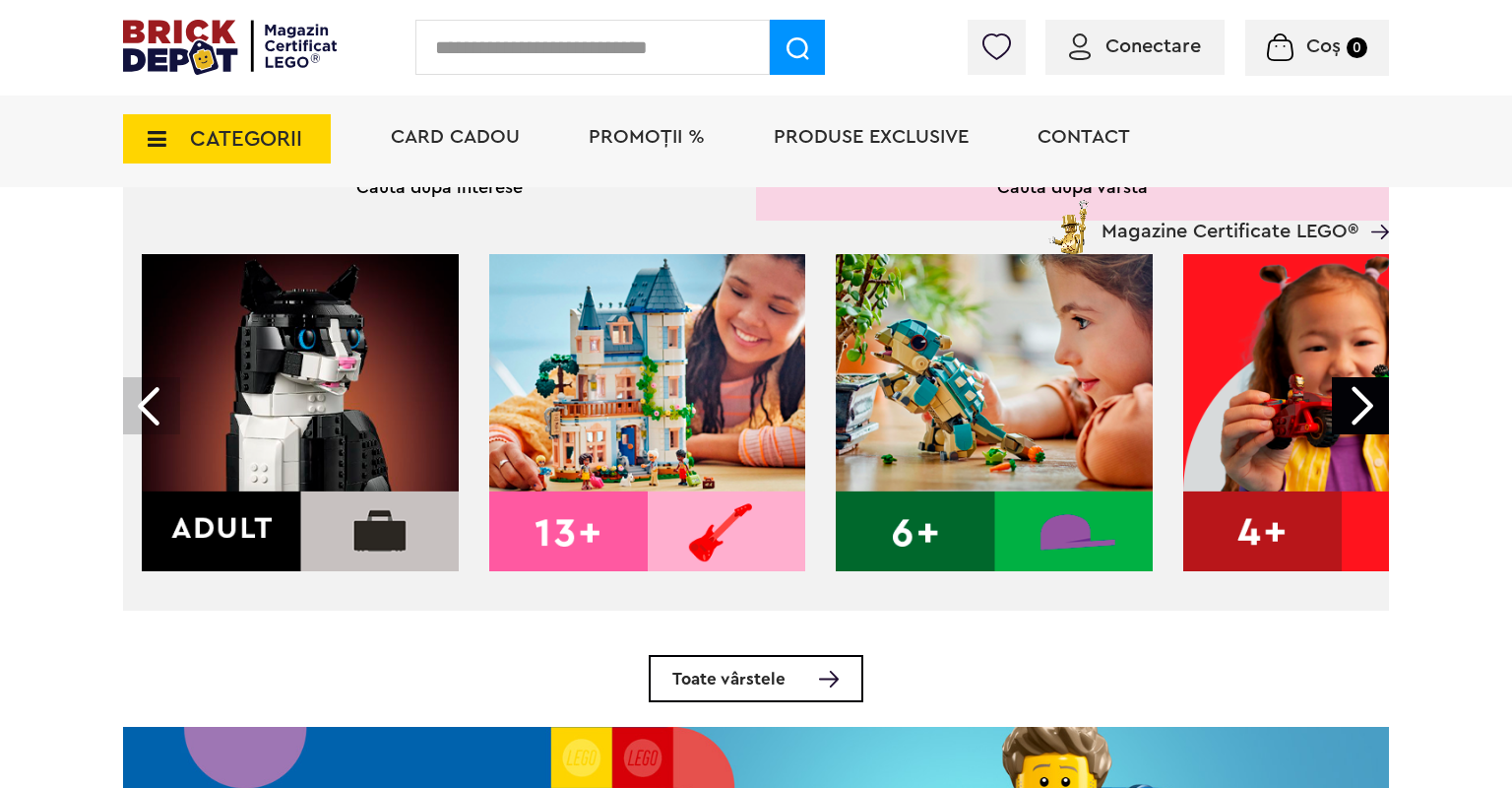 click at bounding box center [1342, 413] 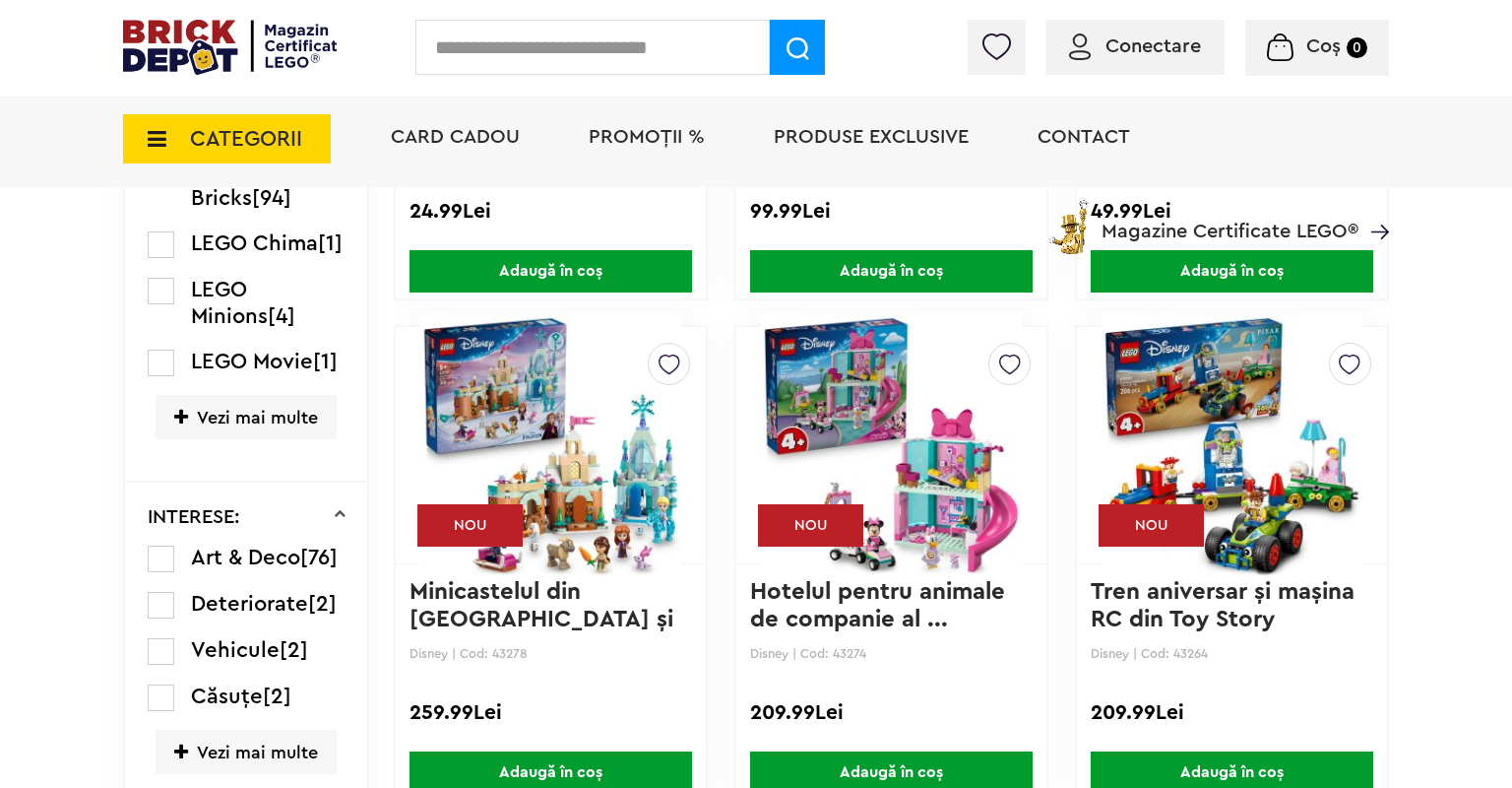 scroll, scrollTop: 1277, scrollLeft: 0, axis: vertical 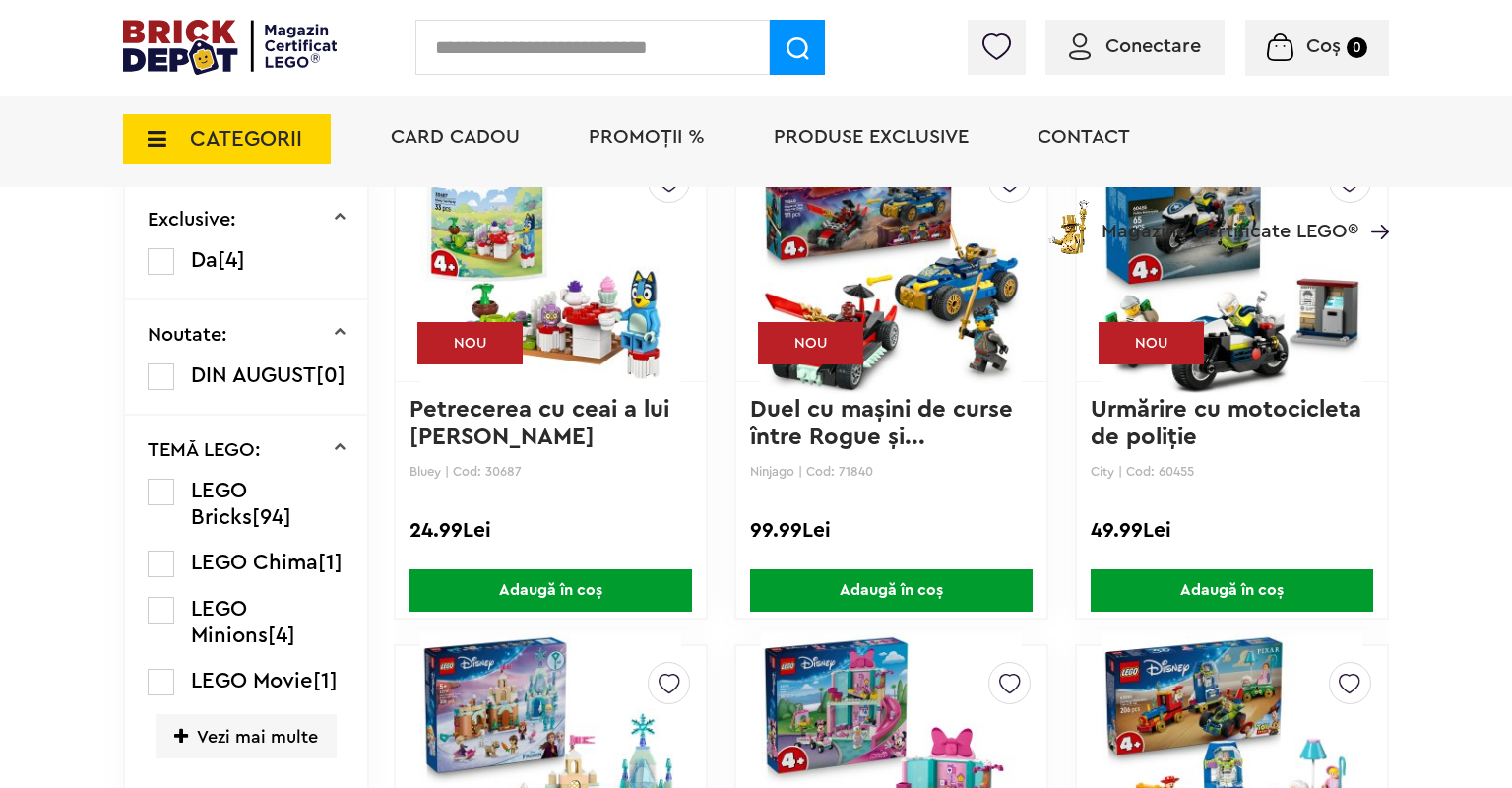 click at bounding box center [1231, 764] 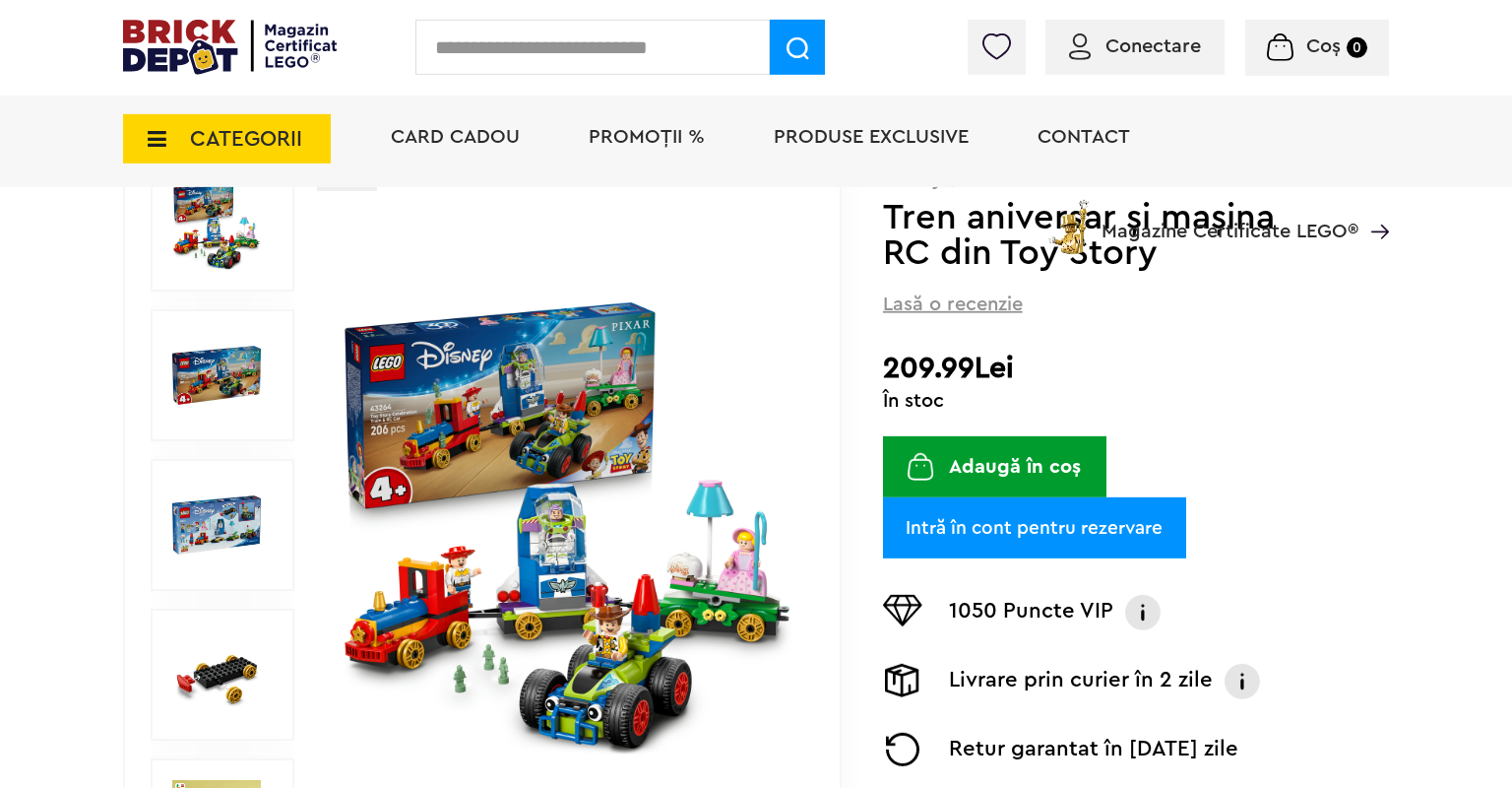 scroll, scrollTop: 426, scrollLeft: 0, axis: vertical 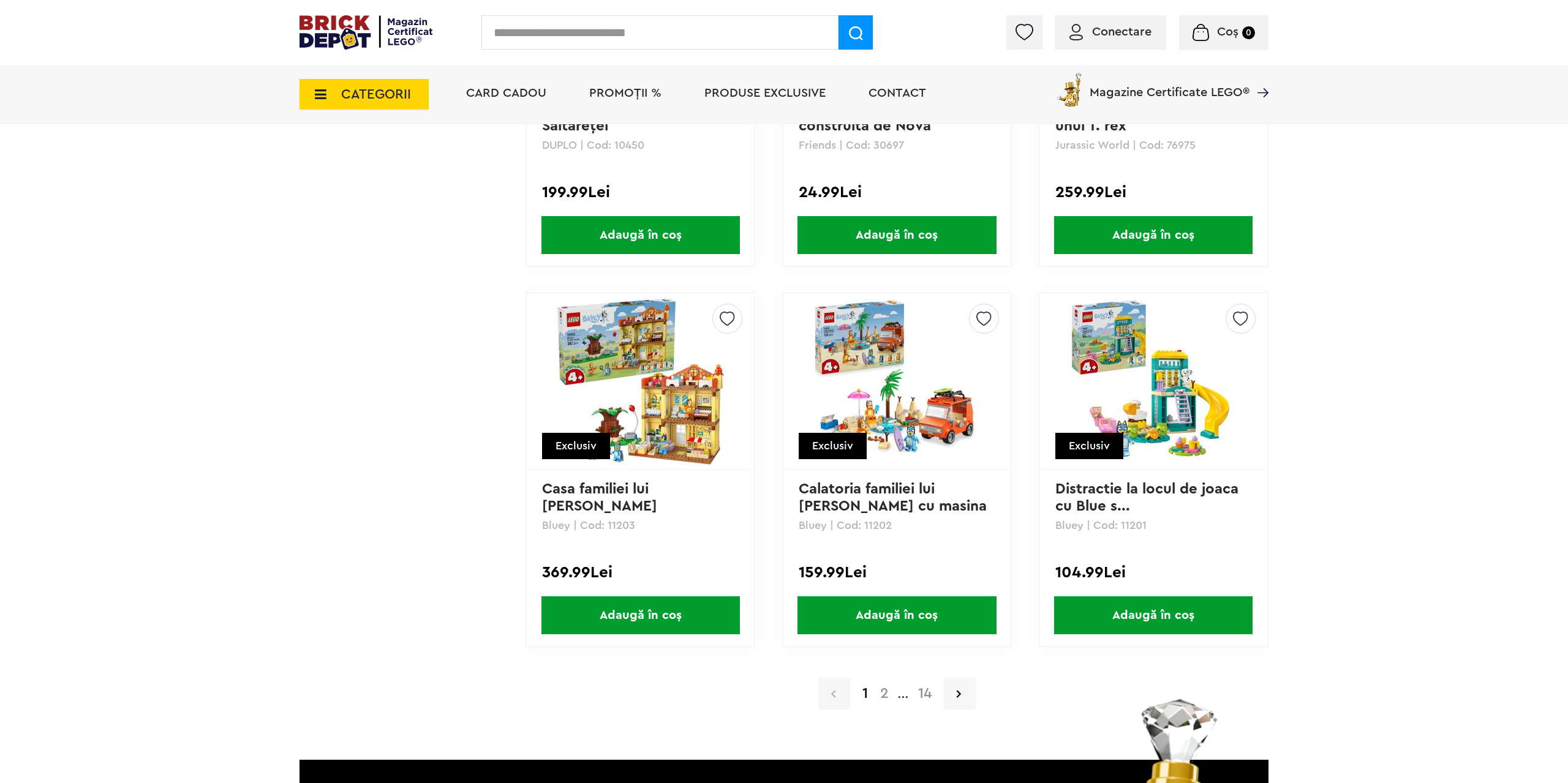 click on "2" at bounding box center (884, 694) 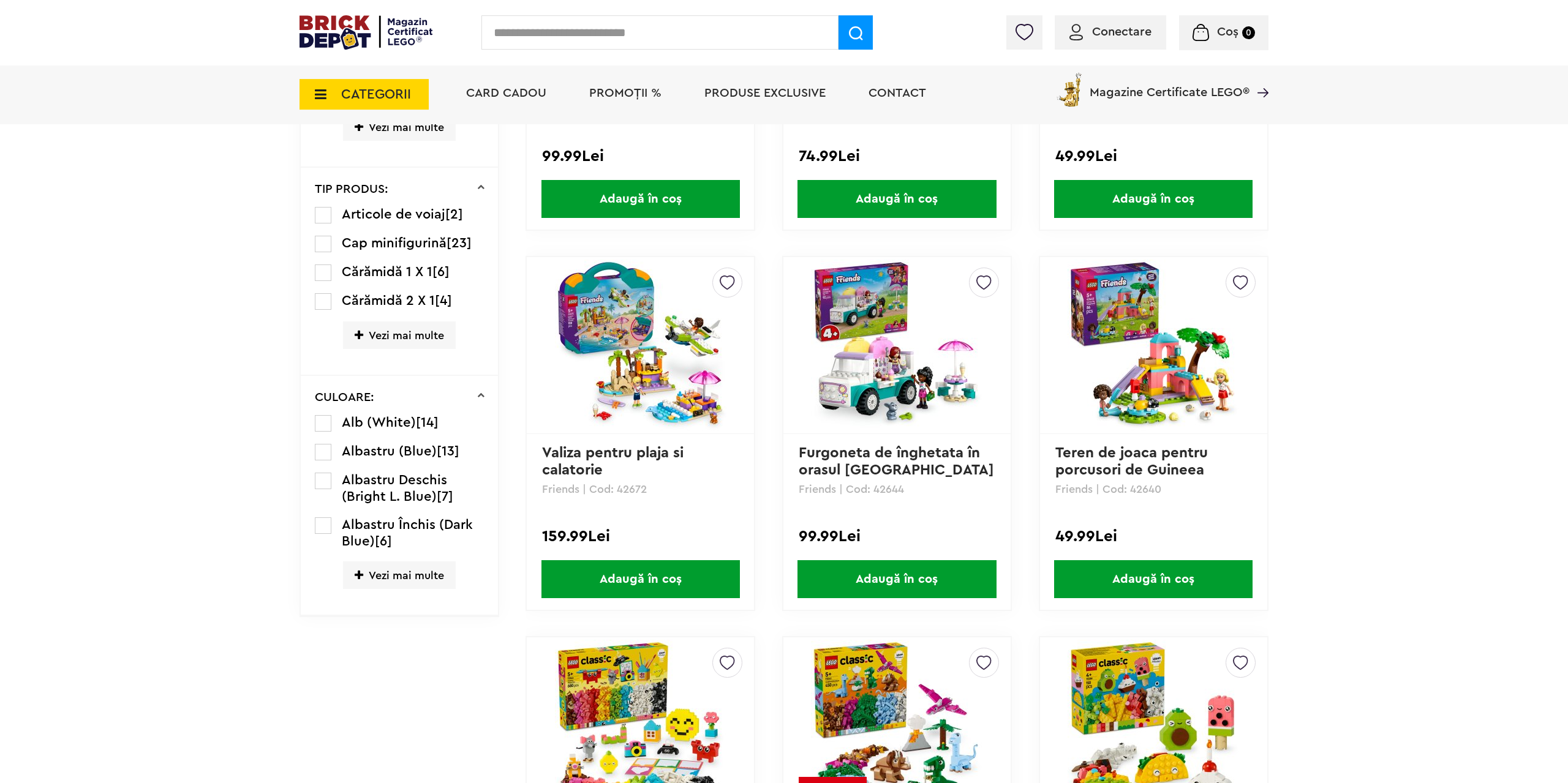 scroll, scrollTop: 1624, scrollLeft: 0, axis: vertical 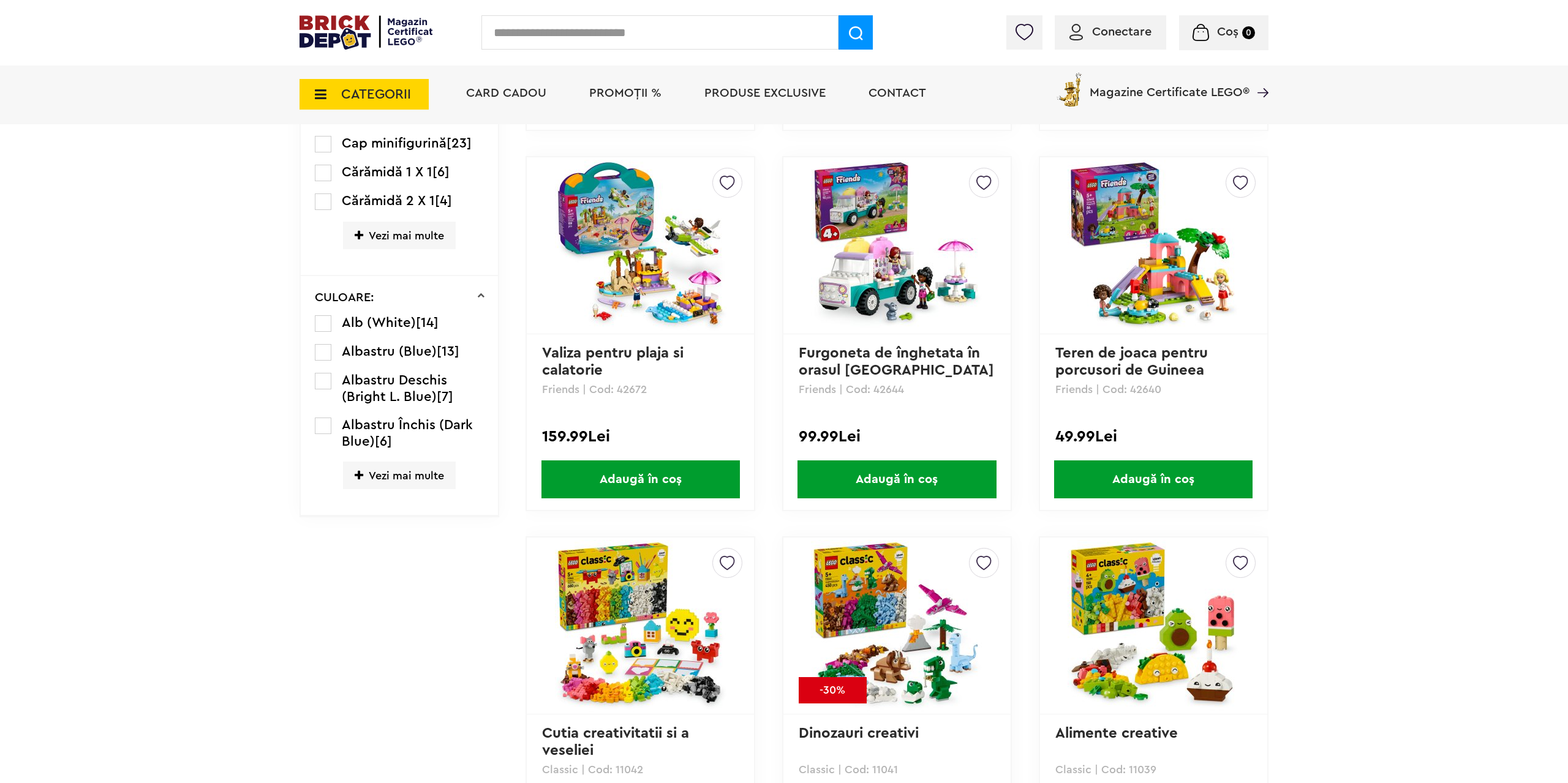 click at bounding box center [660, 32] 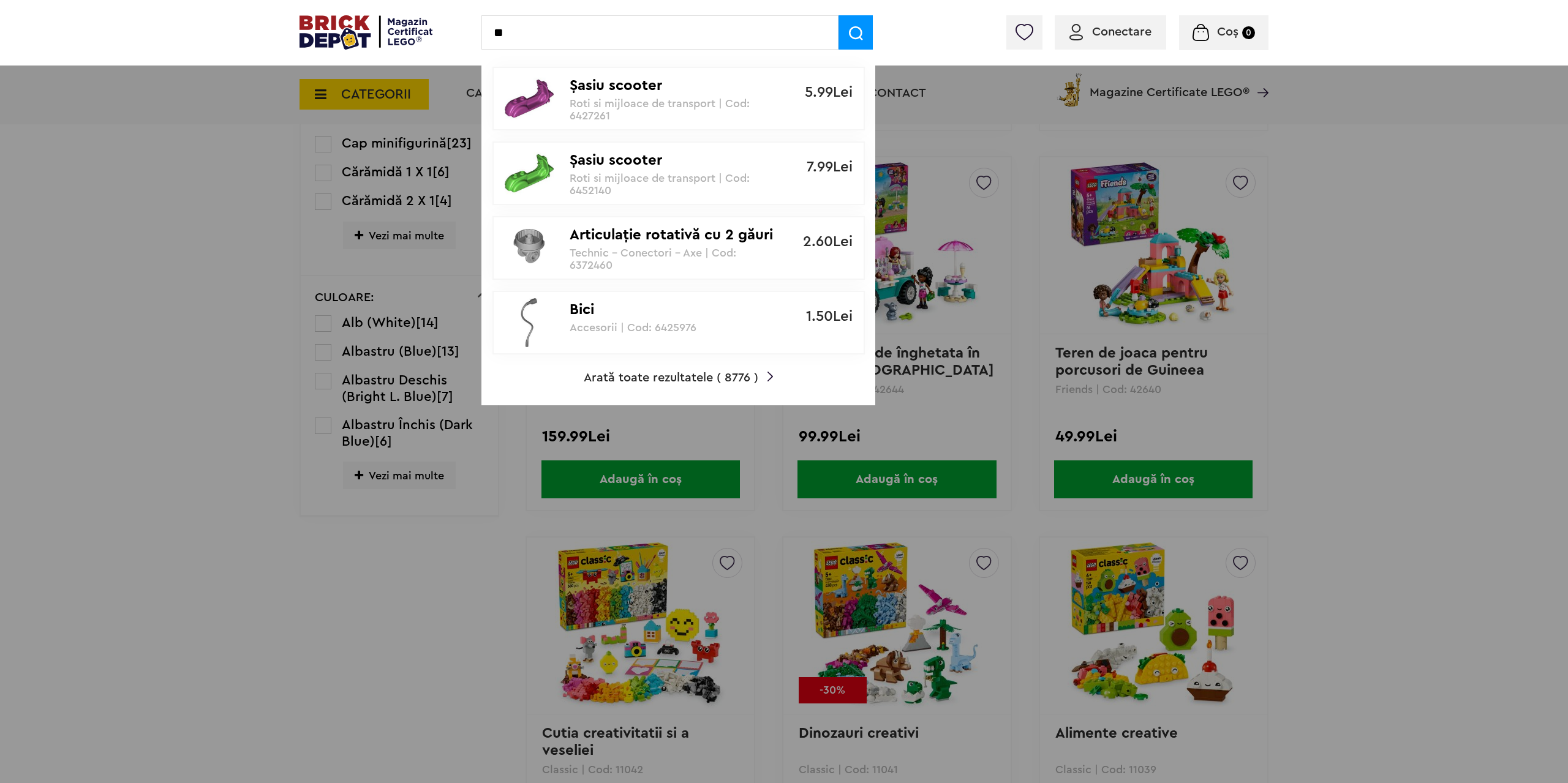 type on "*" 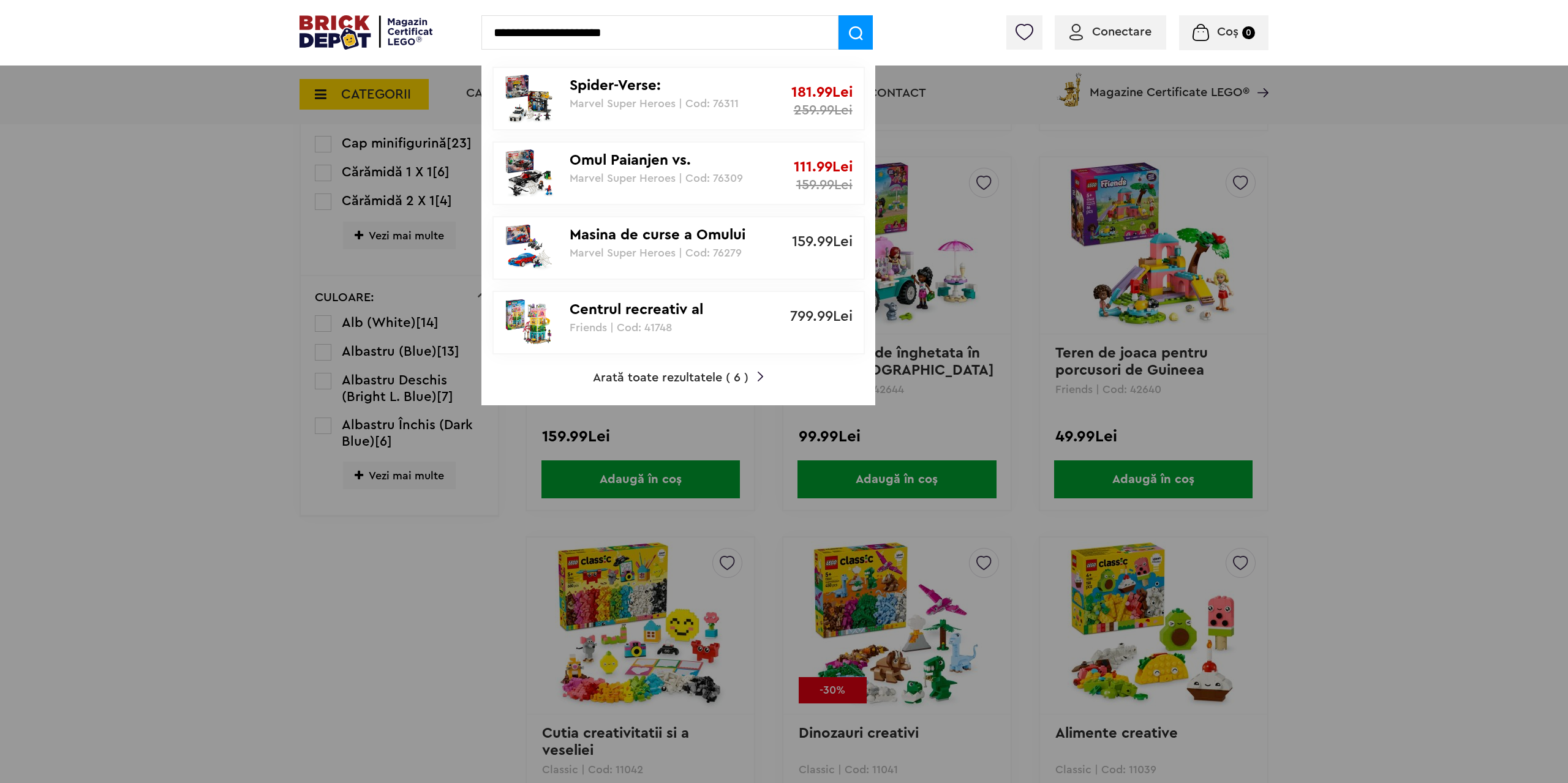 type on "**********" 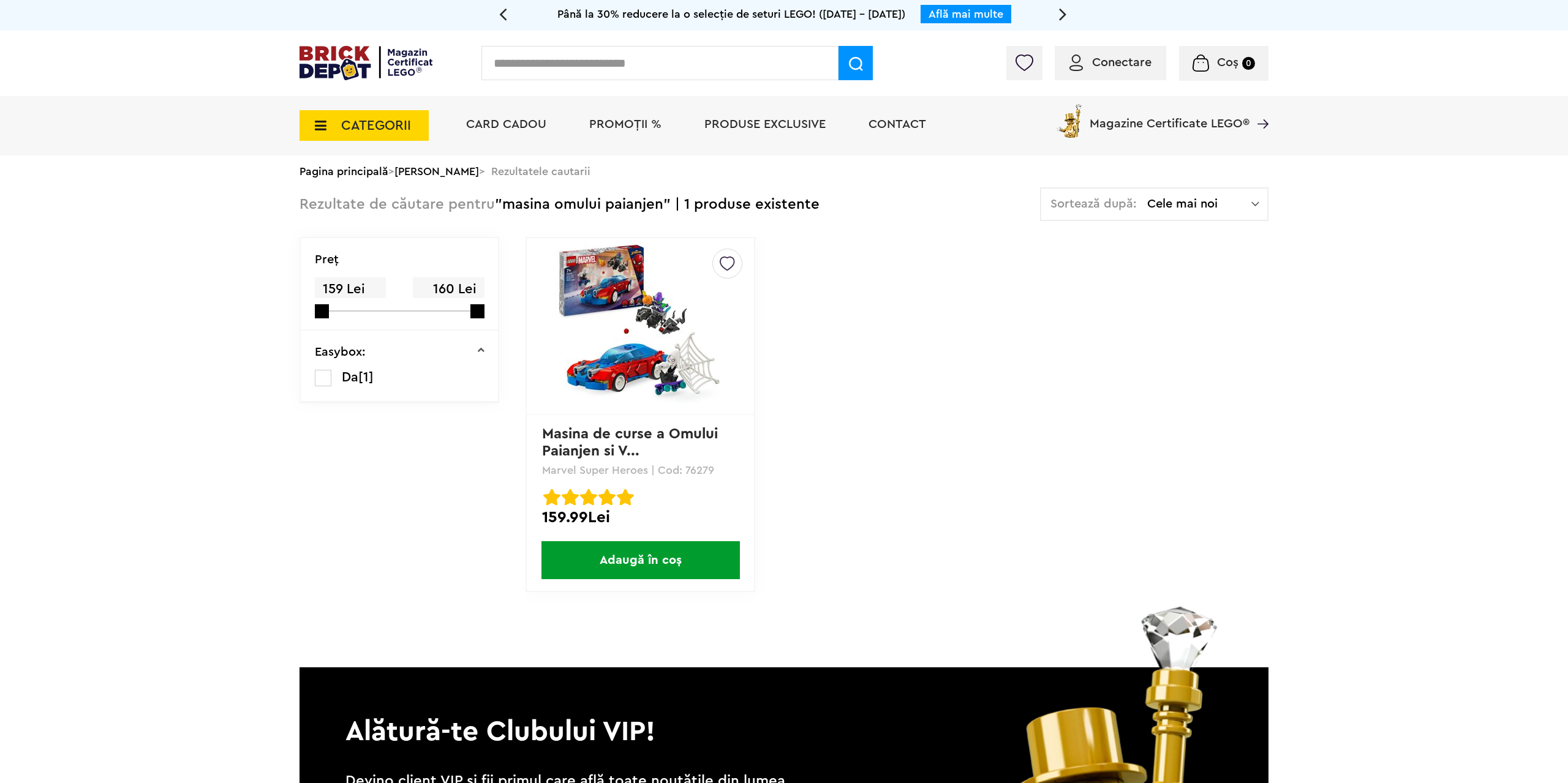 scroll, scrollTop: 0, scrollLeft: 0, axis: both 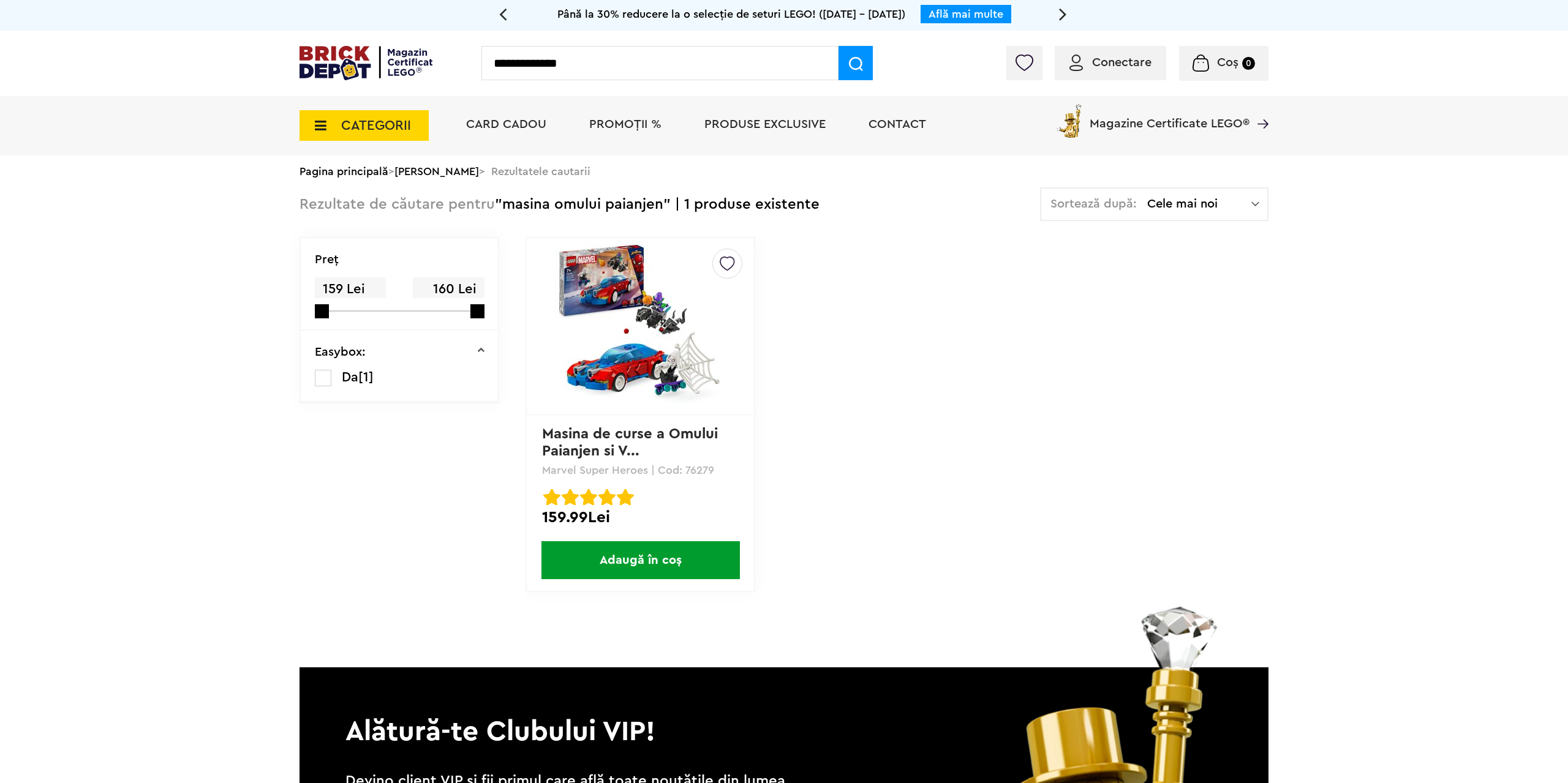type on "**********" 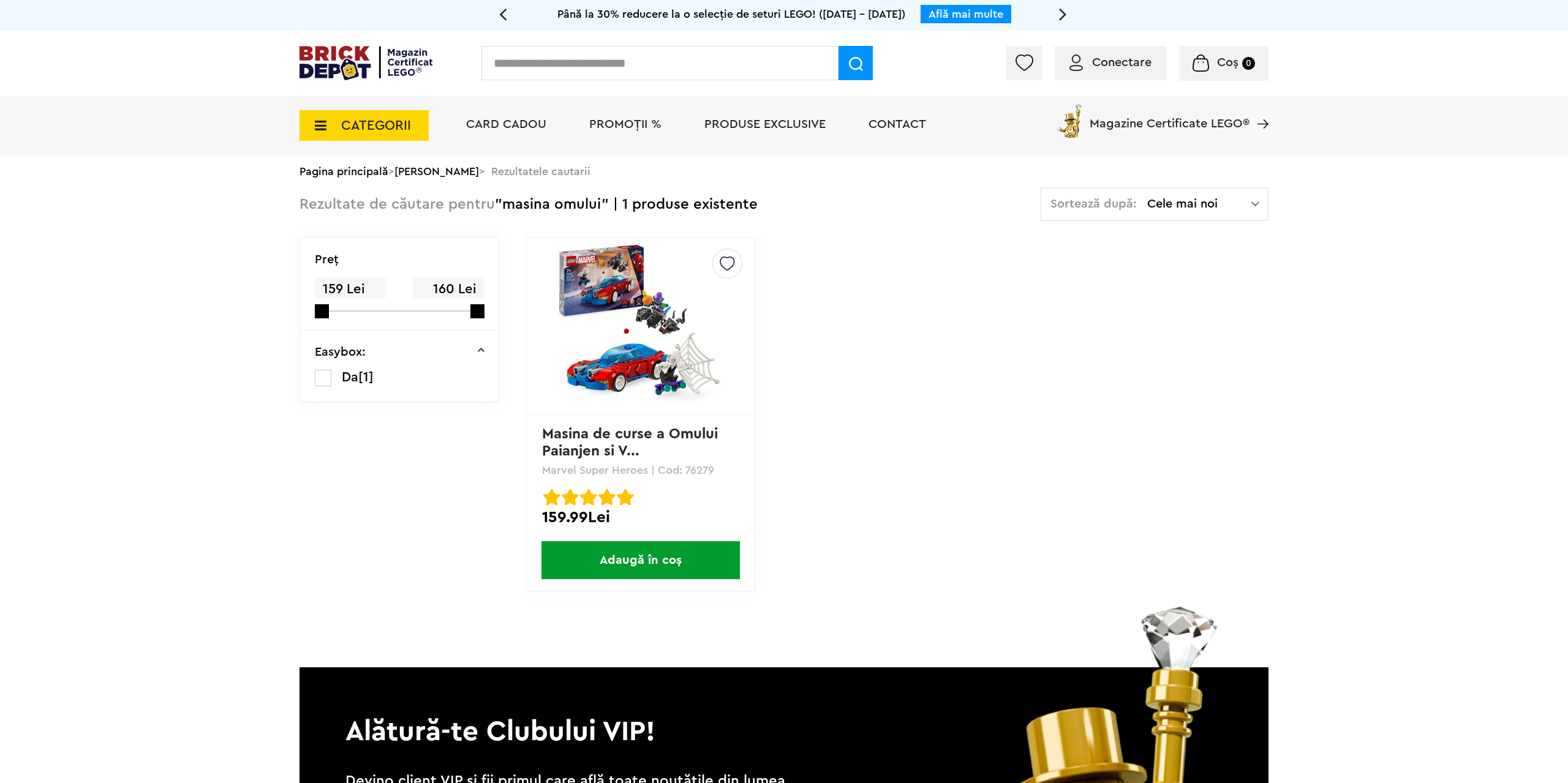 scroll, scrollTop: 0, scrollLeft: 0, axis: both 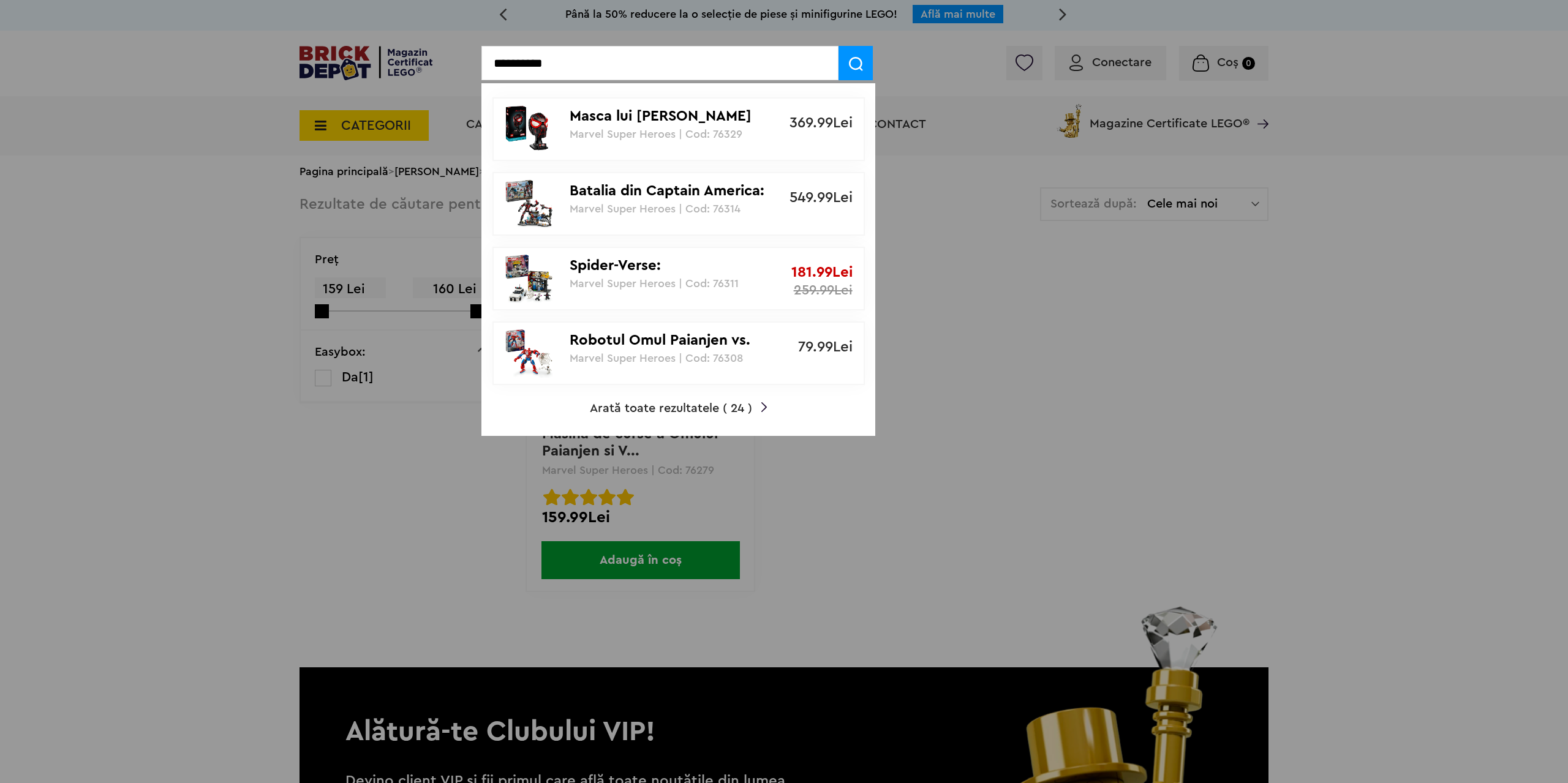 type on "**********" 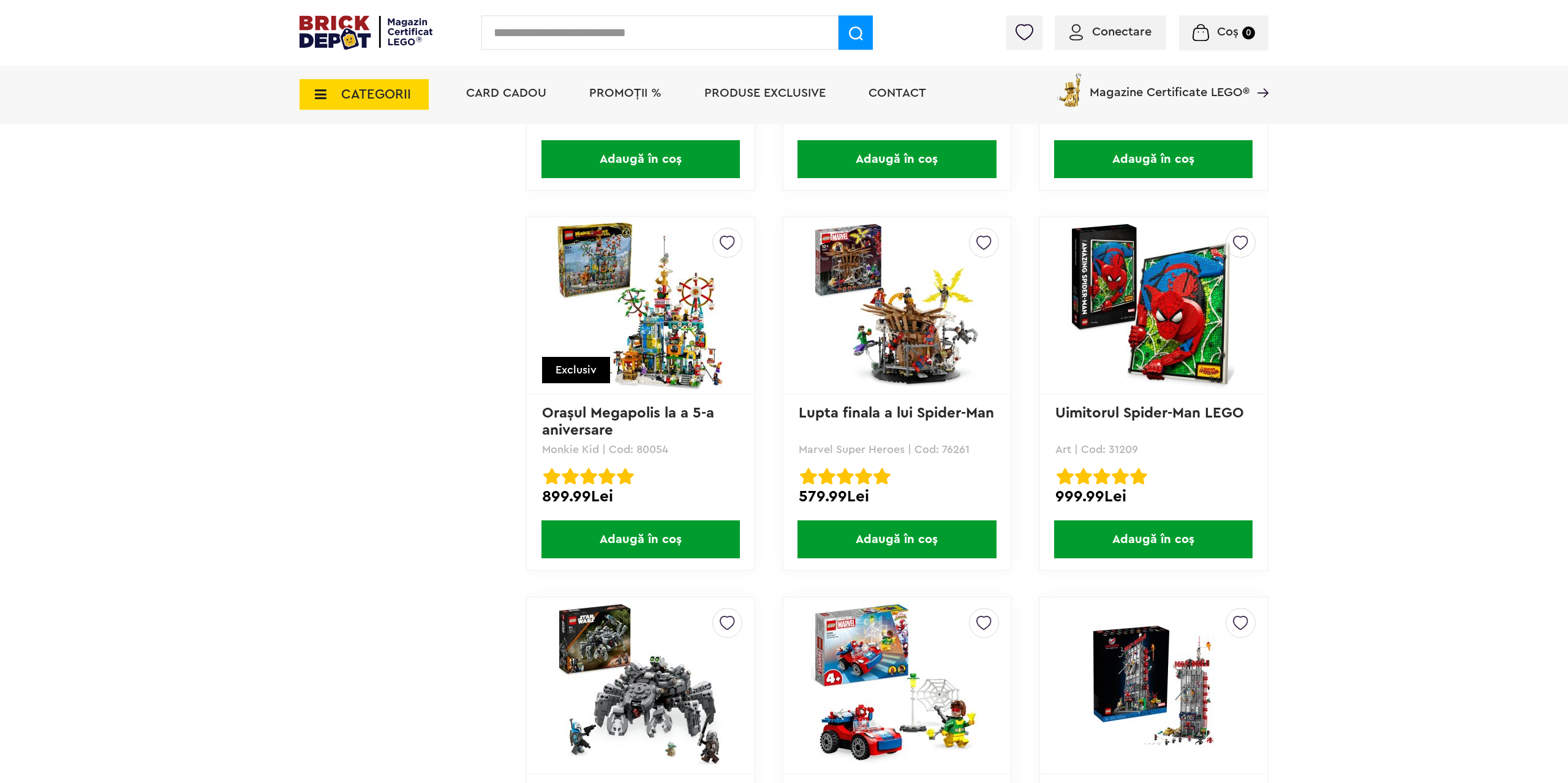 scroll, scrollTop: 1748, scrollLeft: 0, axis: vertical 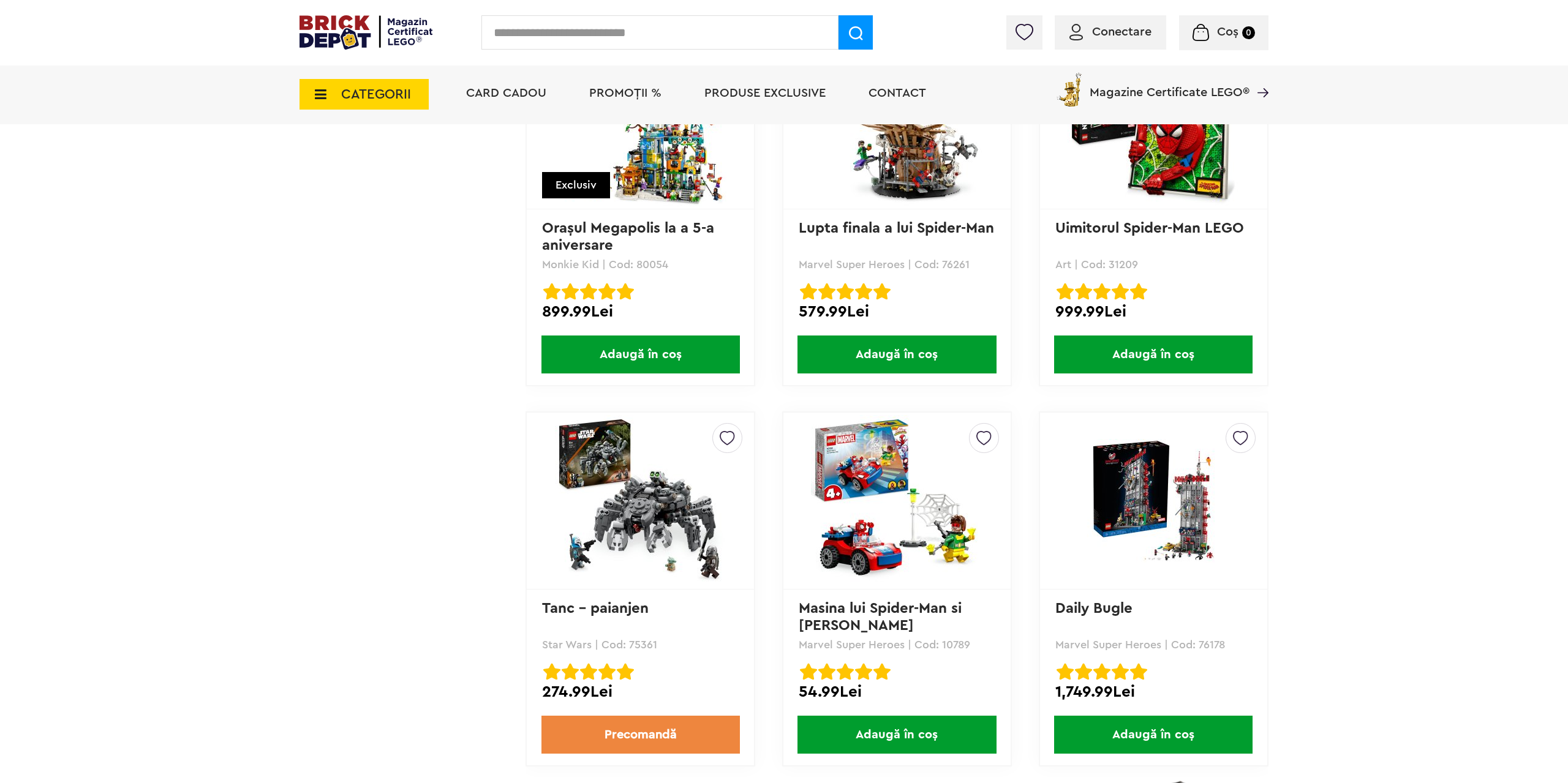 click at bounding box center [897, 501] 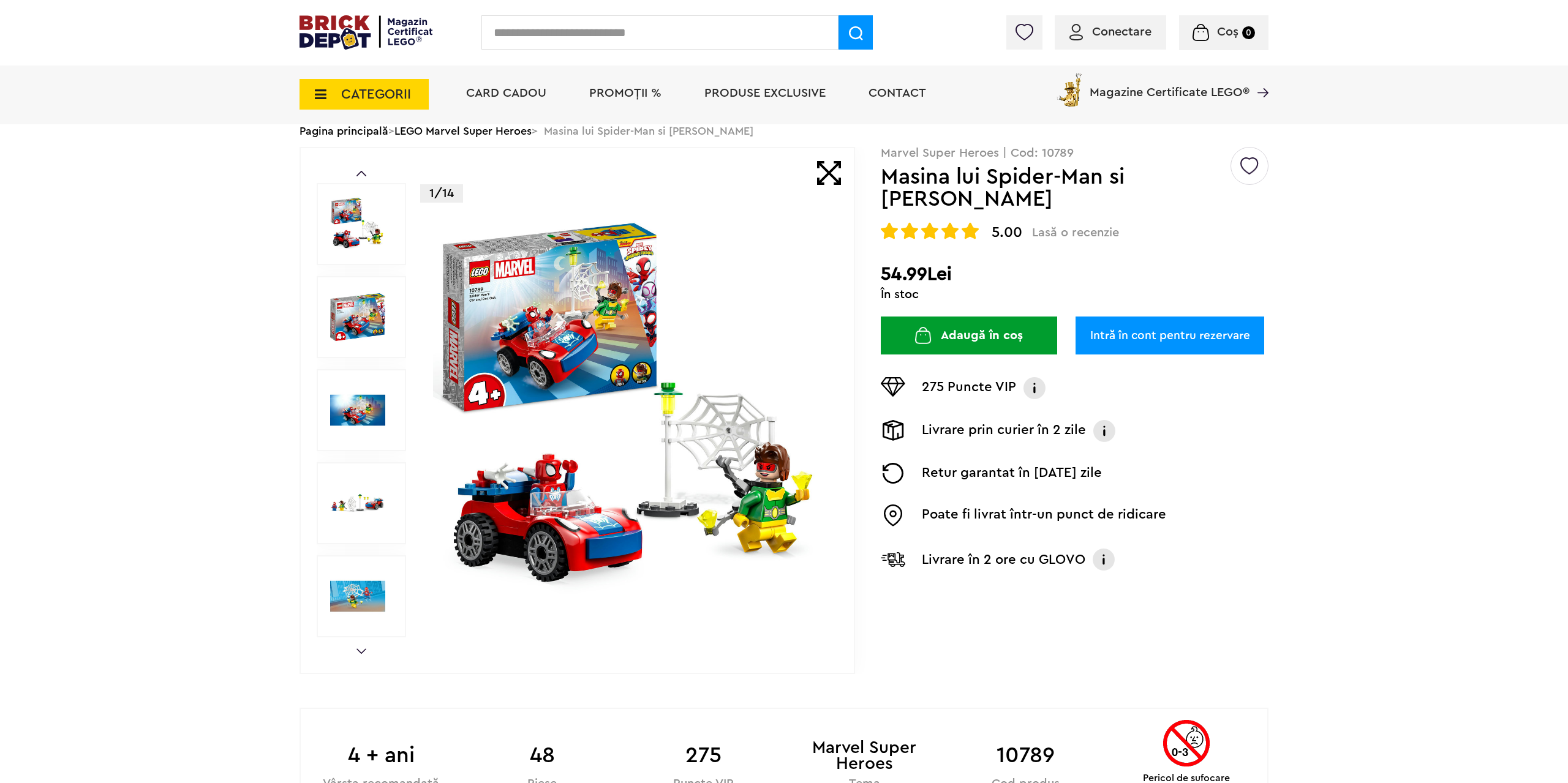 scroll, scrollTop: 187, scrollLeft: 0, axis: vertical 